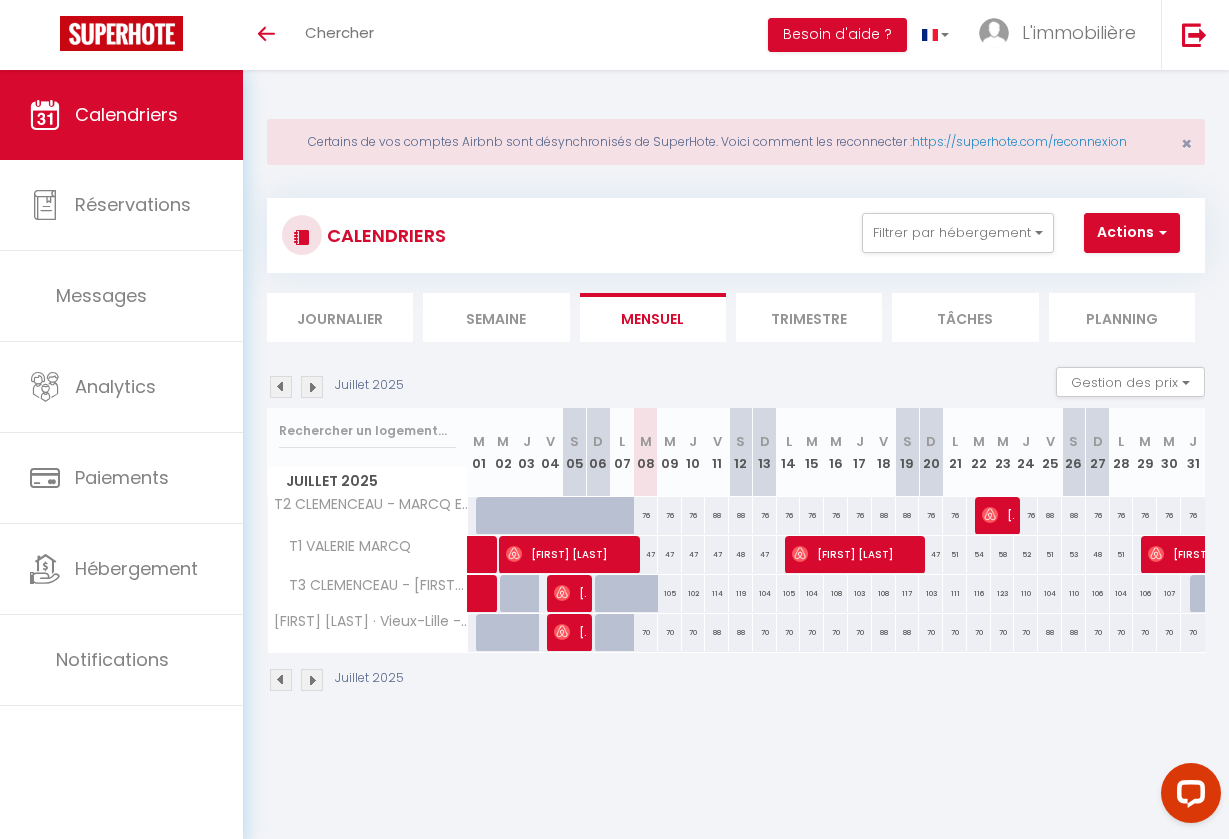 scroll, scrollTop: 0, scrollLeft: 0, axis: both 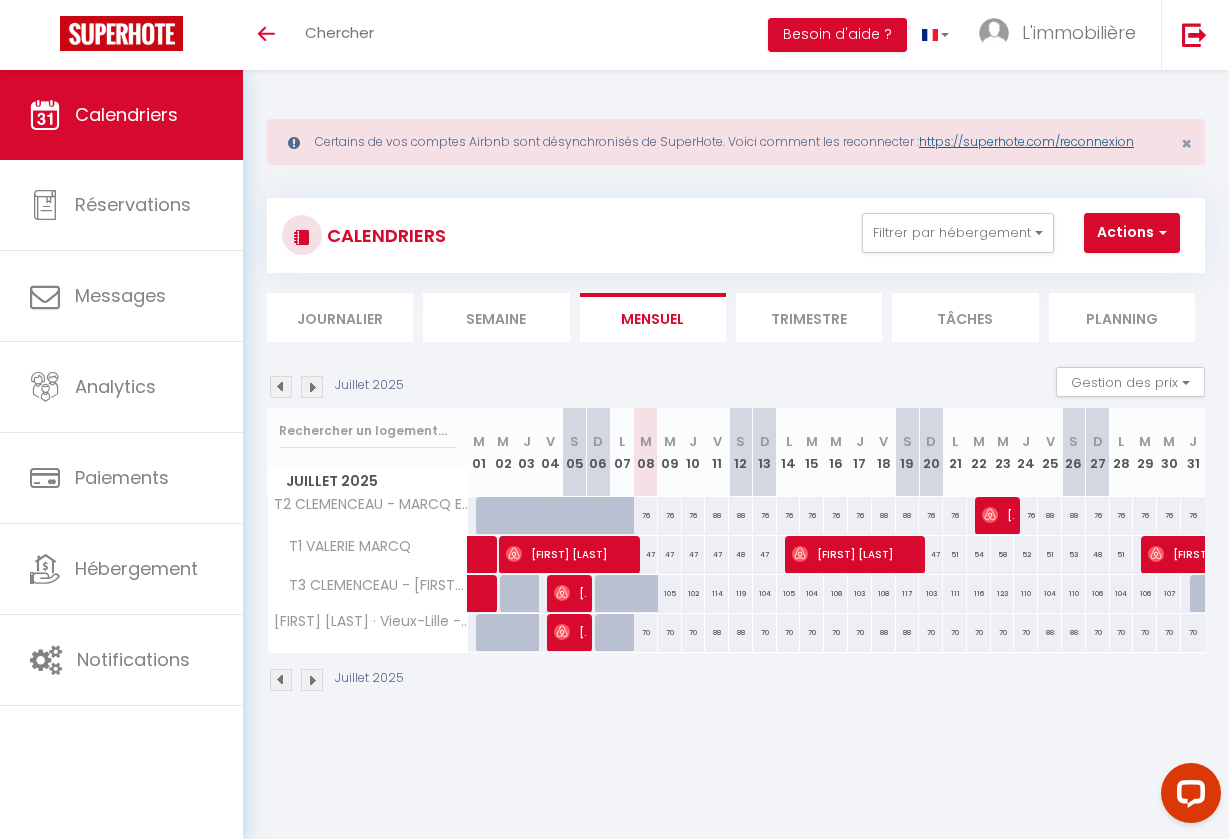 click on "https://superhote.com/reconnexion" at bounding box center (1026, 141) 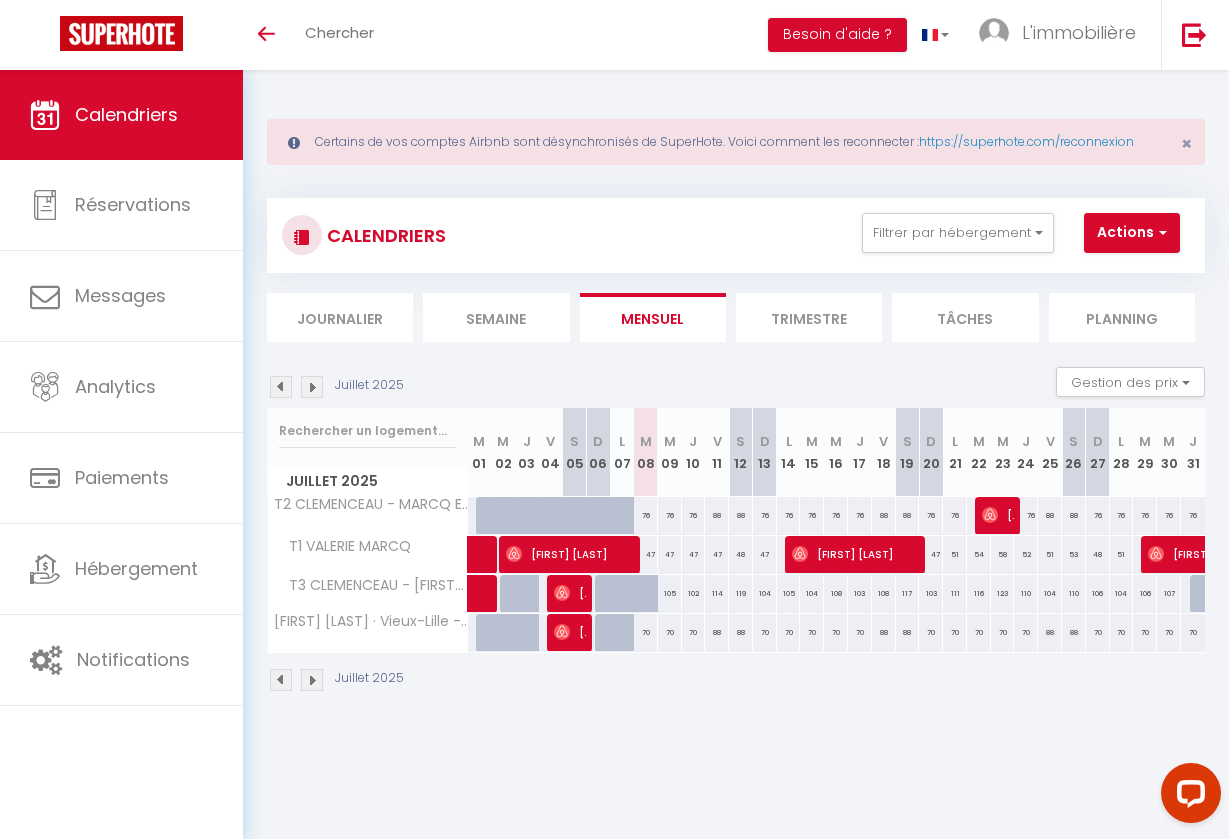 click at bounding box center [294, 143] 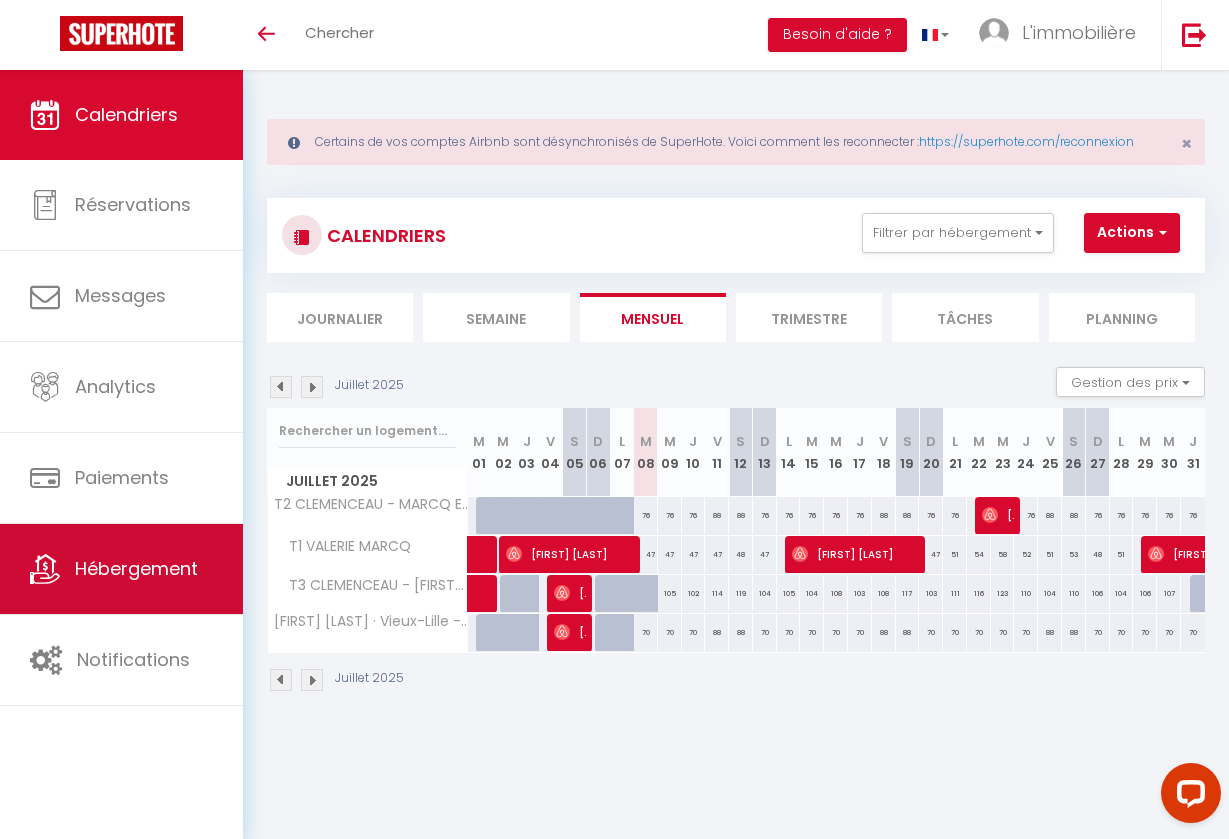 click on "Hébergement" at bounding box center (121, 569) 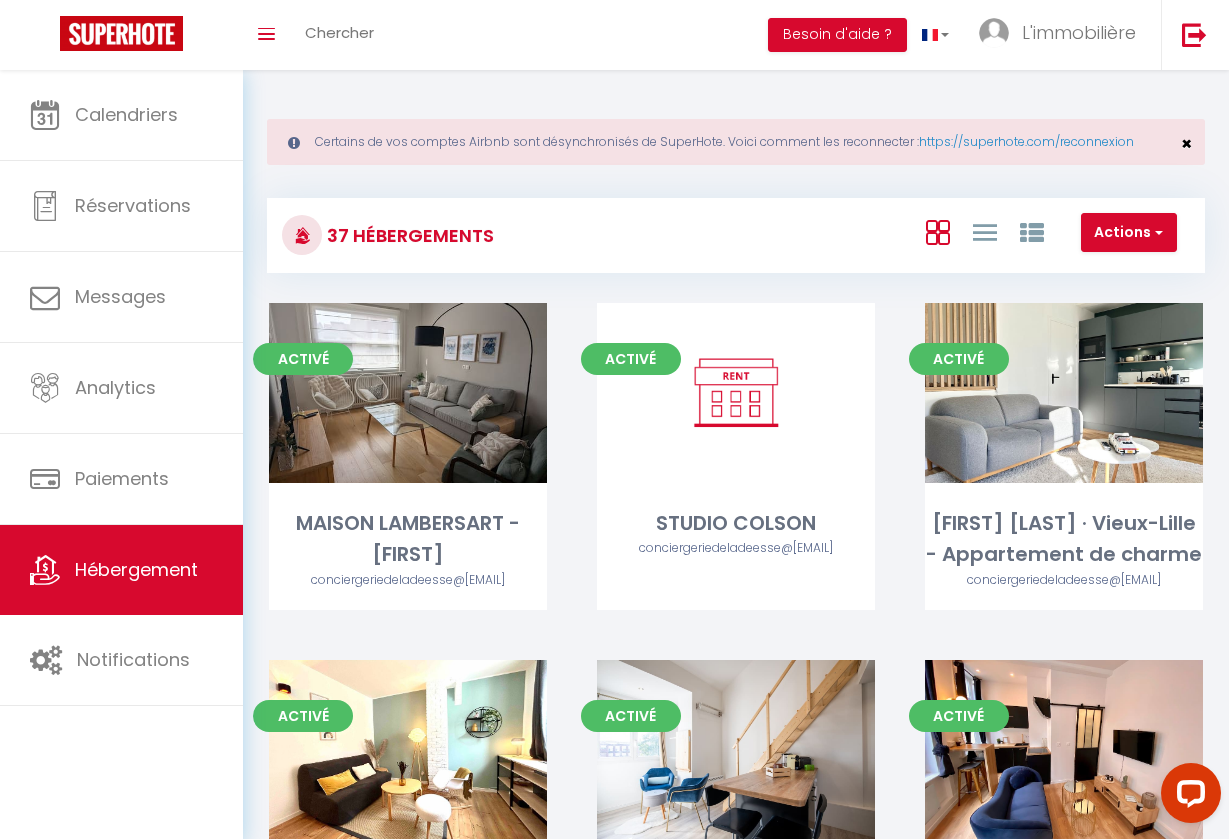 click on "×" at bounding box center [1186, 143] 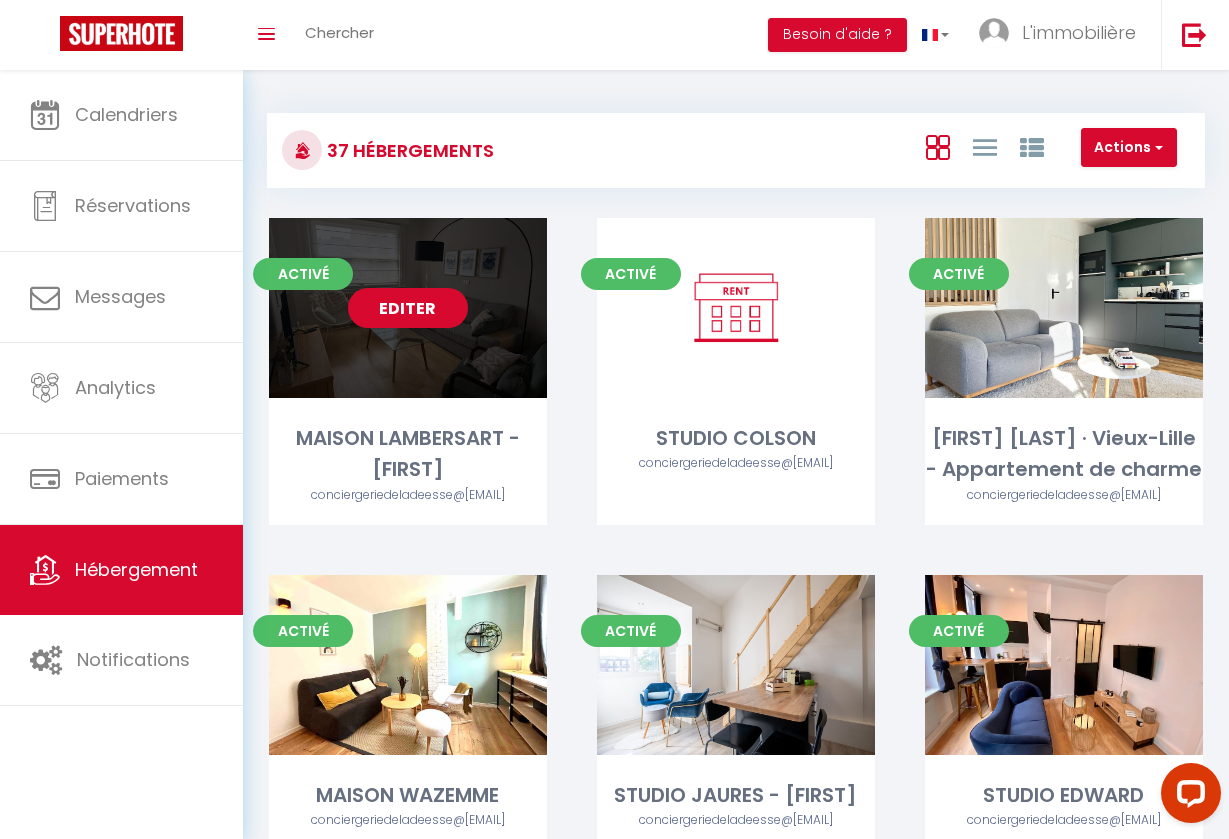 click on "Editer" at bounding box center (408, 308) 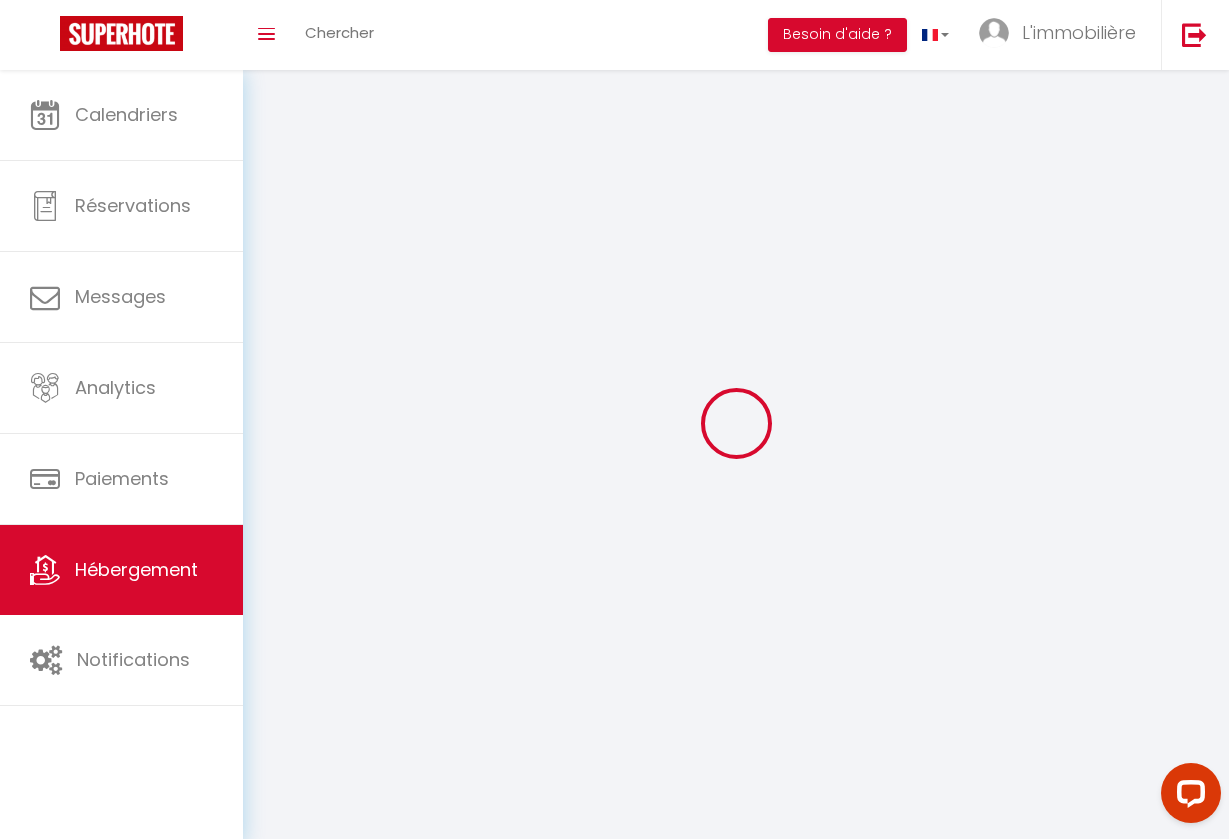 click at bounding box center [736, 423] 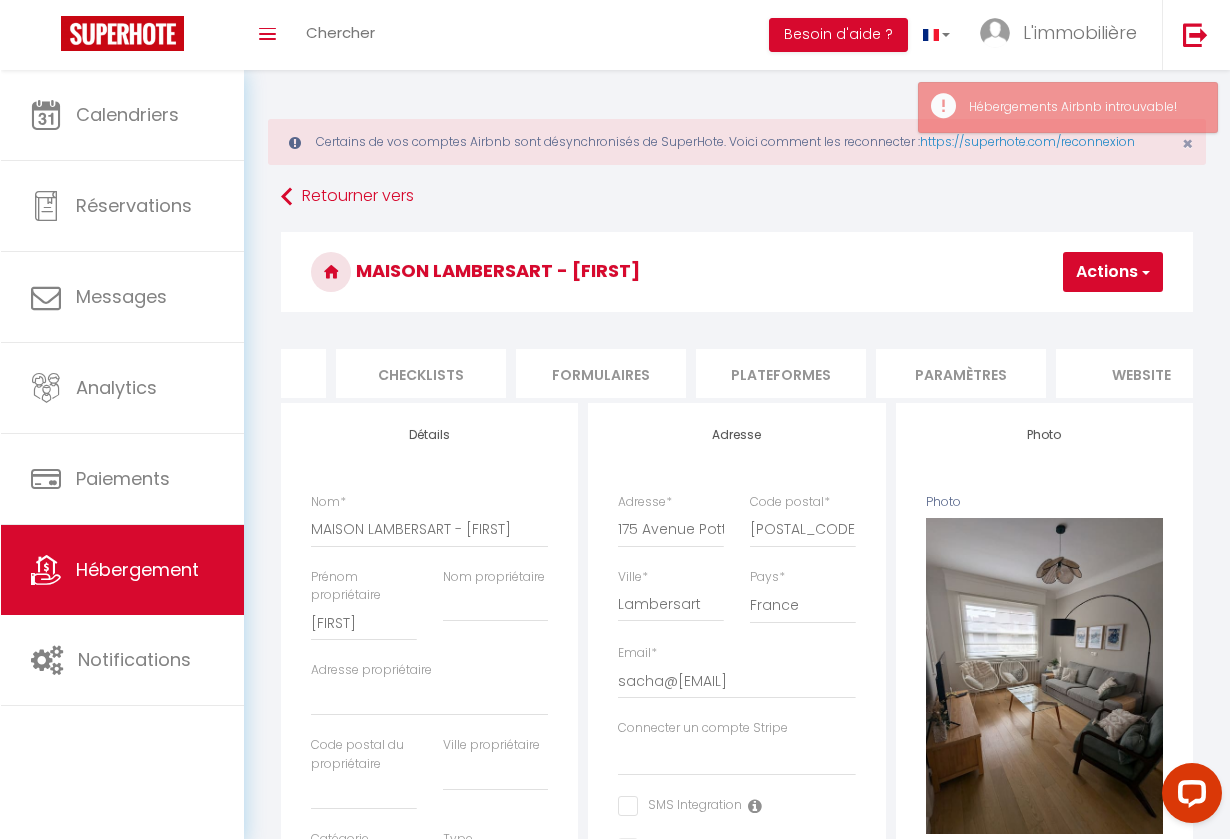 scroll, scrollTop: 0, scrollLeft: 678, axis: horizontal 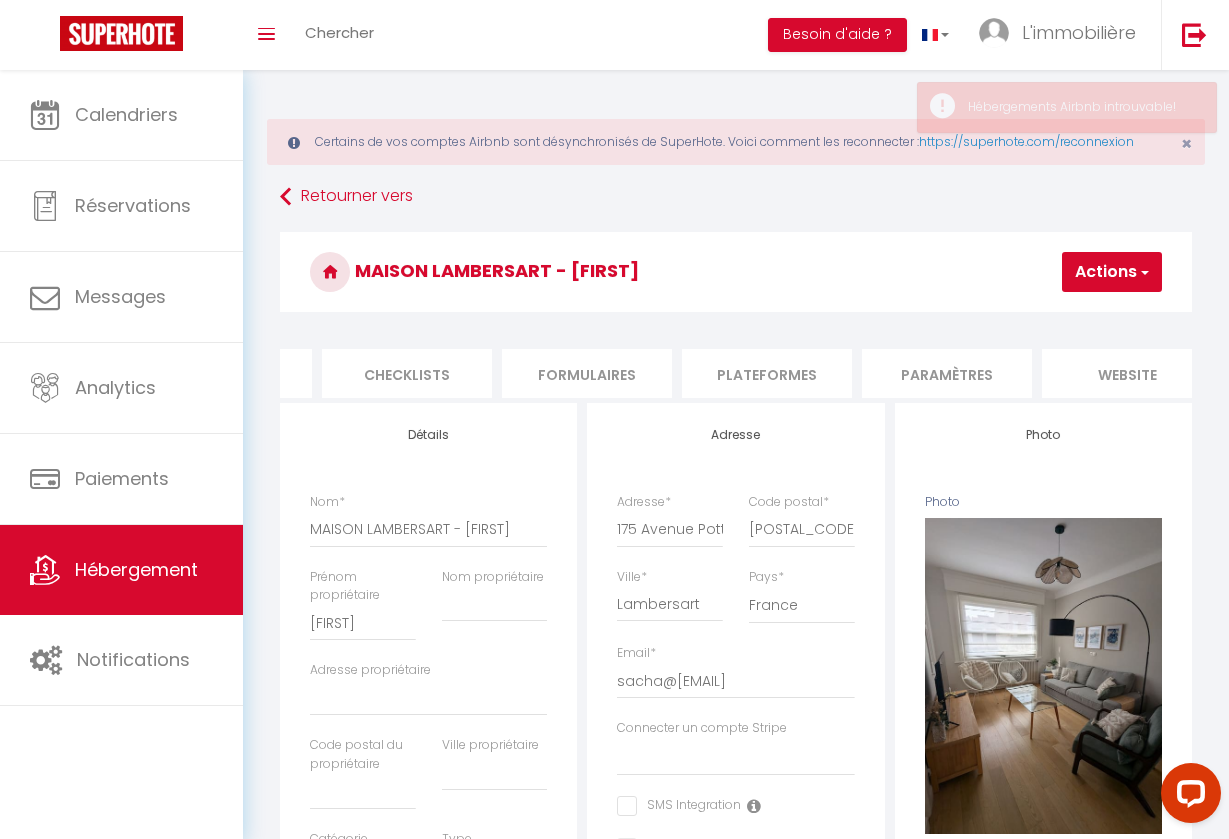 click on "Plateformes" at bounding box center [767, 373] 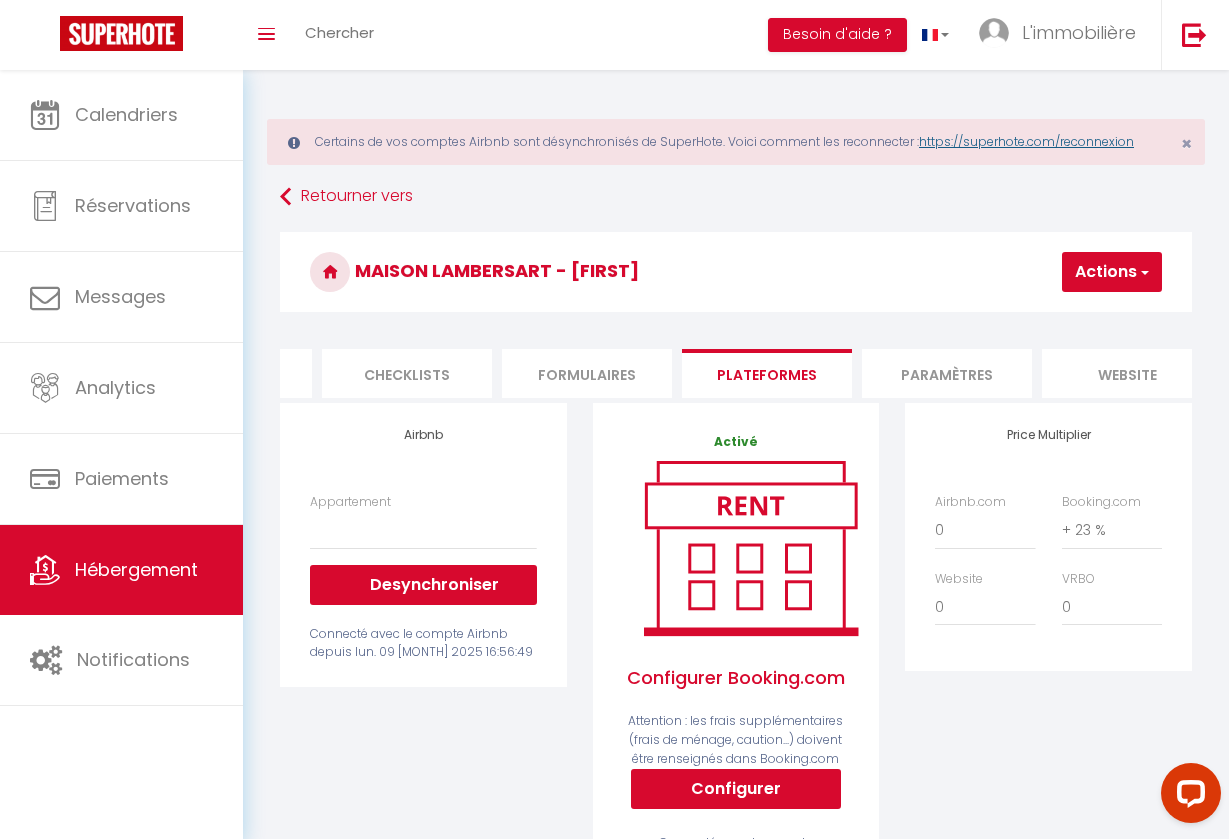 click on "https://superhote.com/reconnexion" at bounding box center [1026, 141] 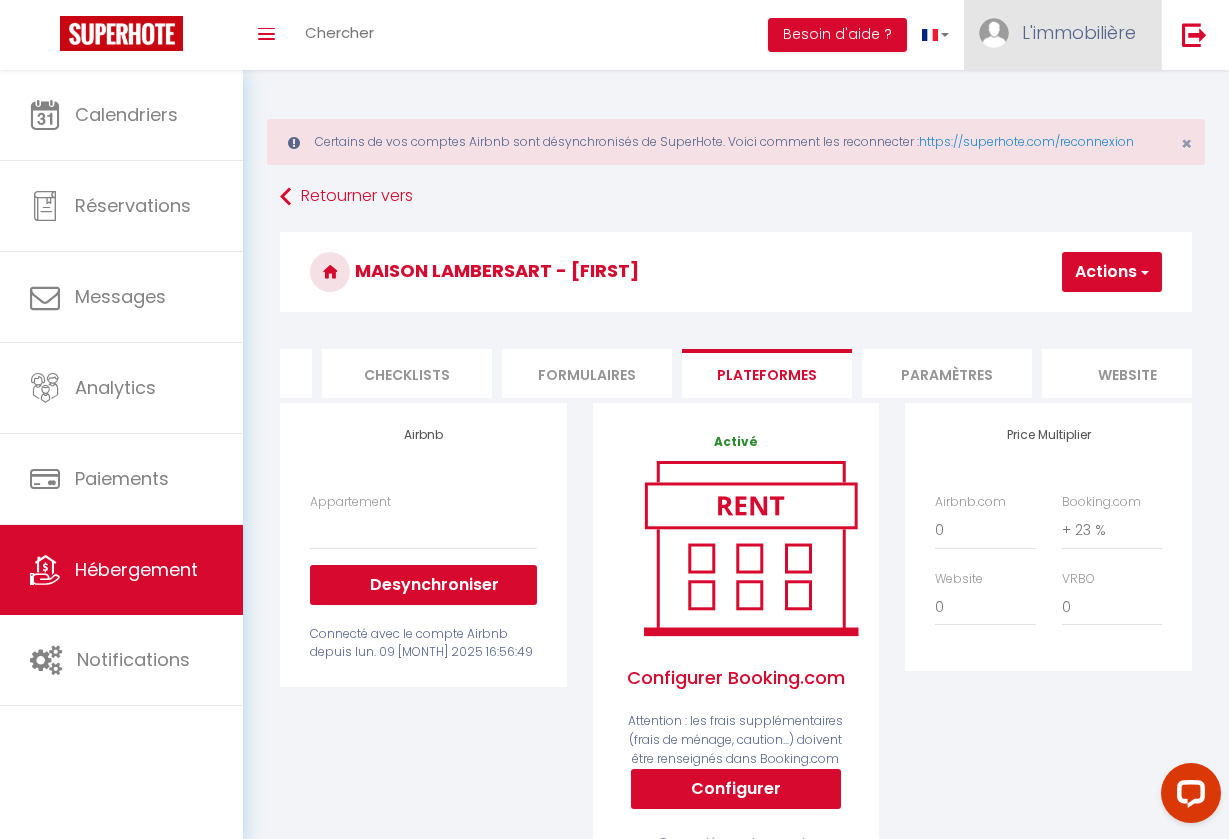 click on "L'immobilière" at bounding box center (1079, 32) 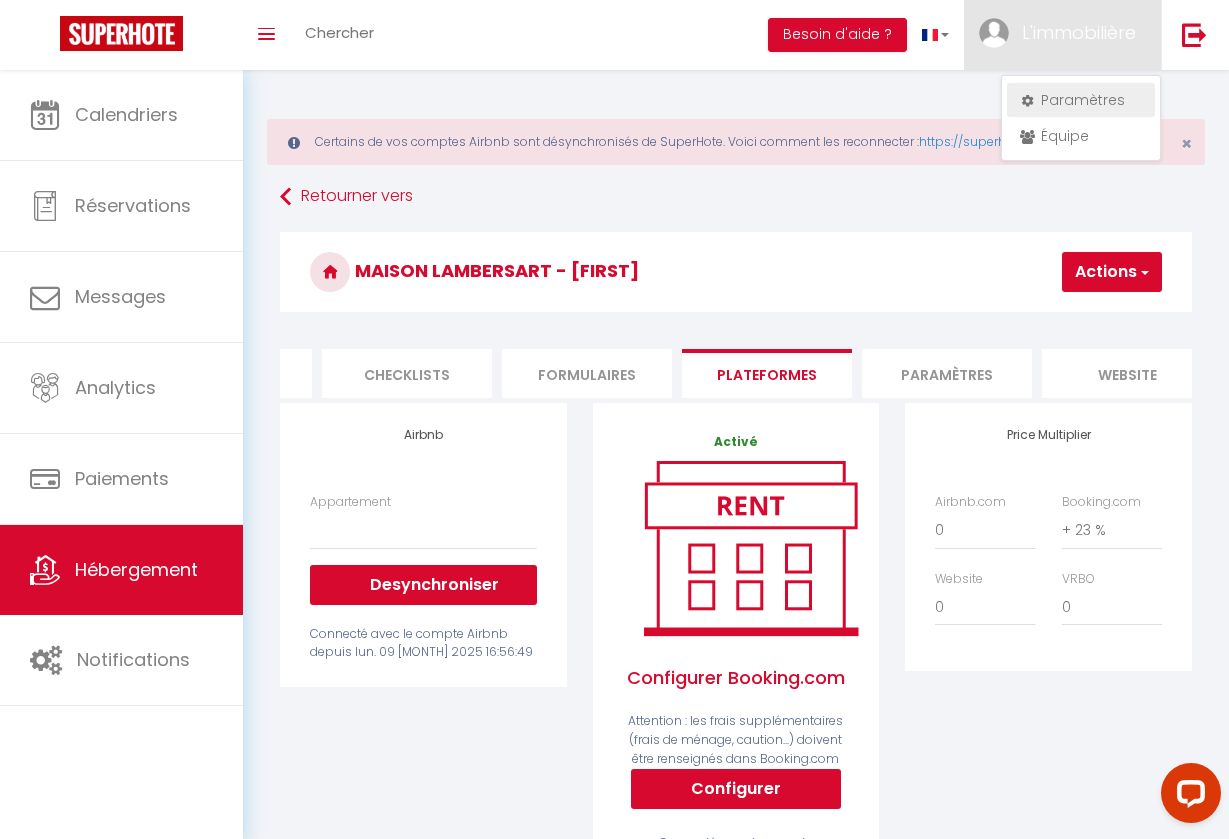 click on "Paramètres" at bounding box center [1081, 100] 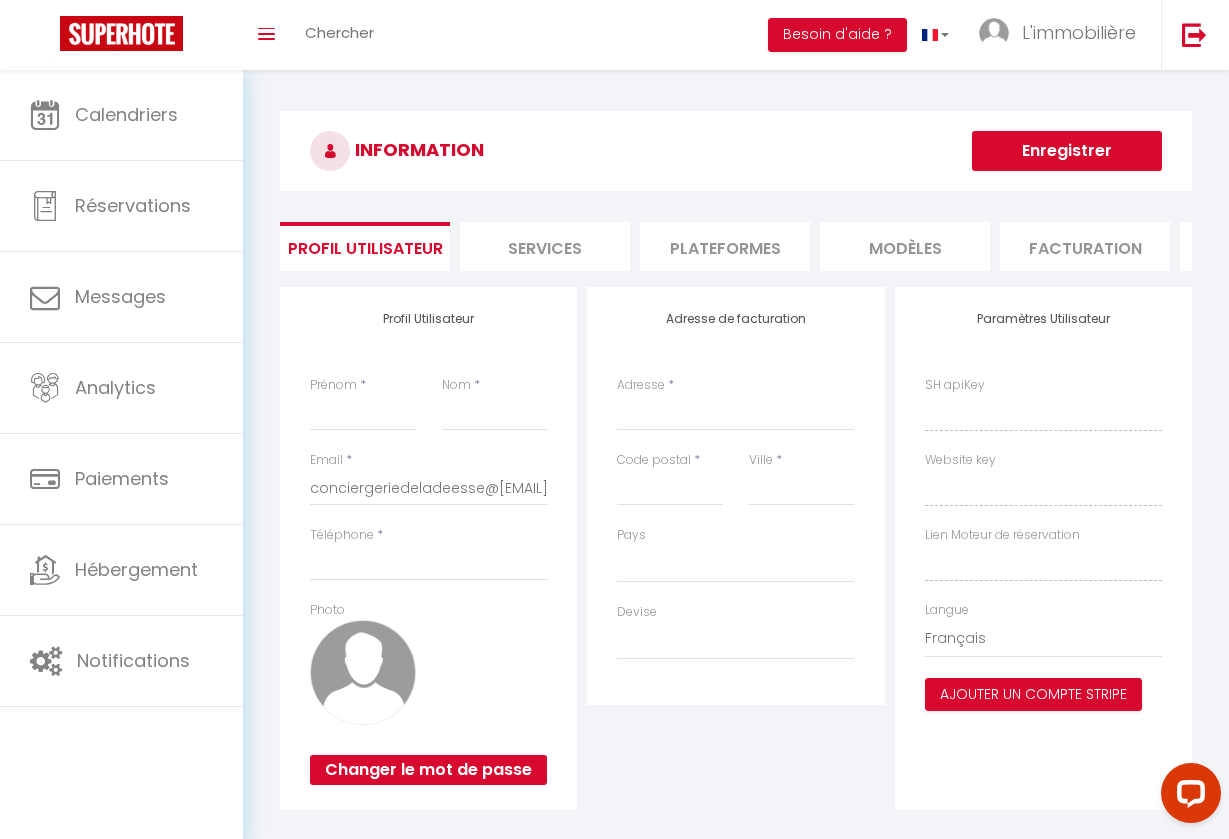 click on "Plateformes" at bounding box center (725, 246) 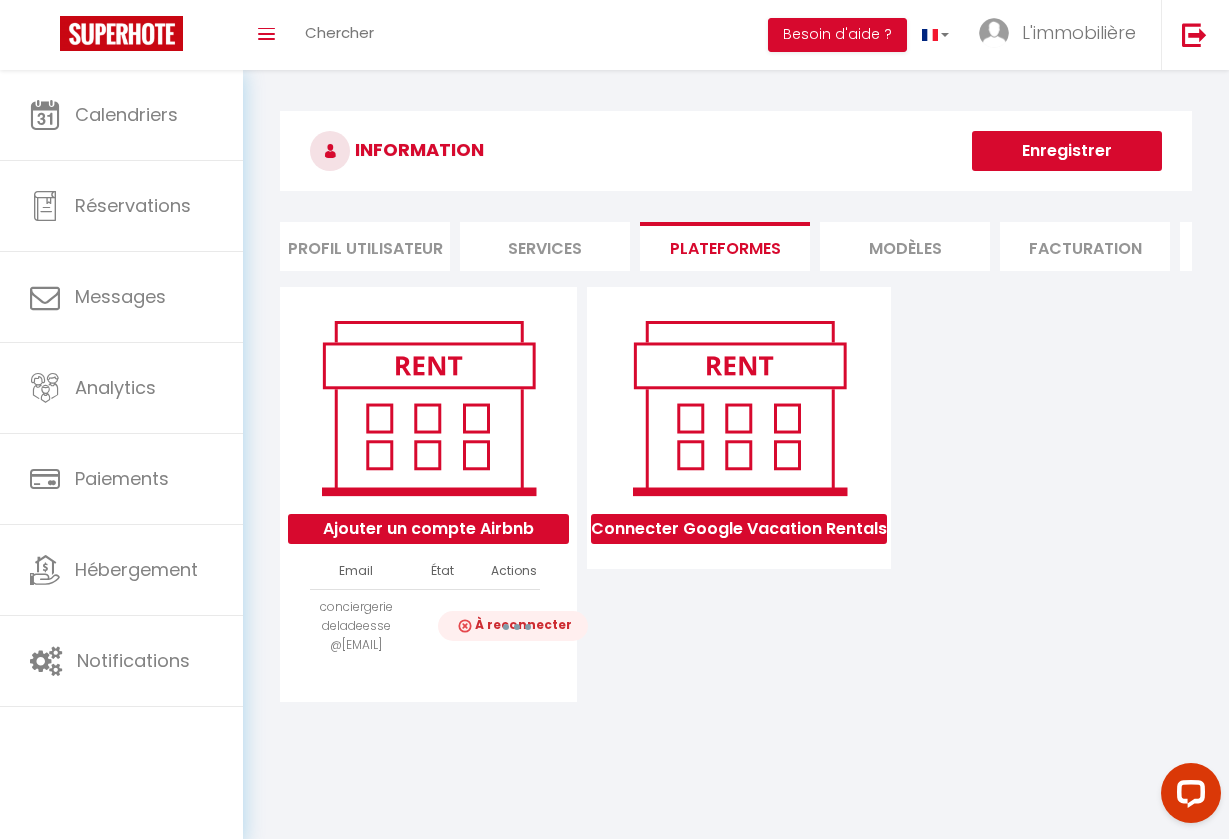 click at bounding box center (517, 626) 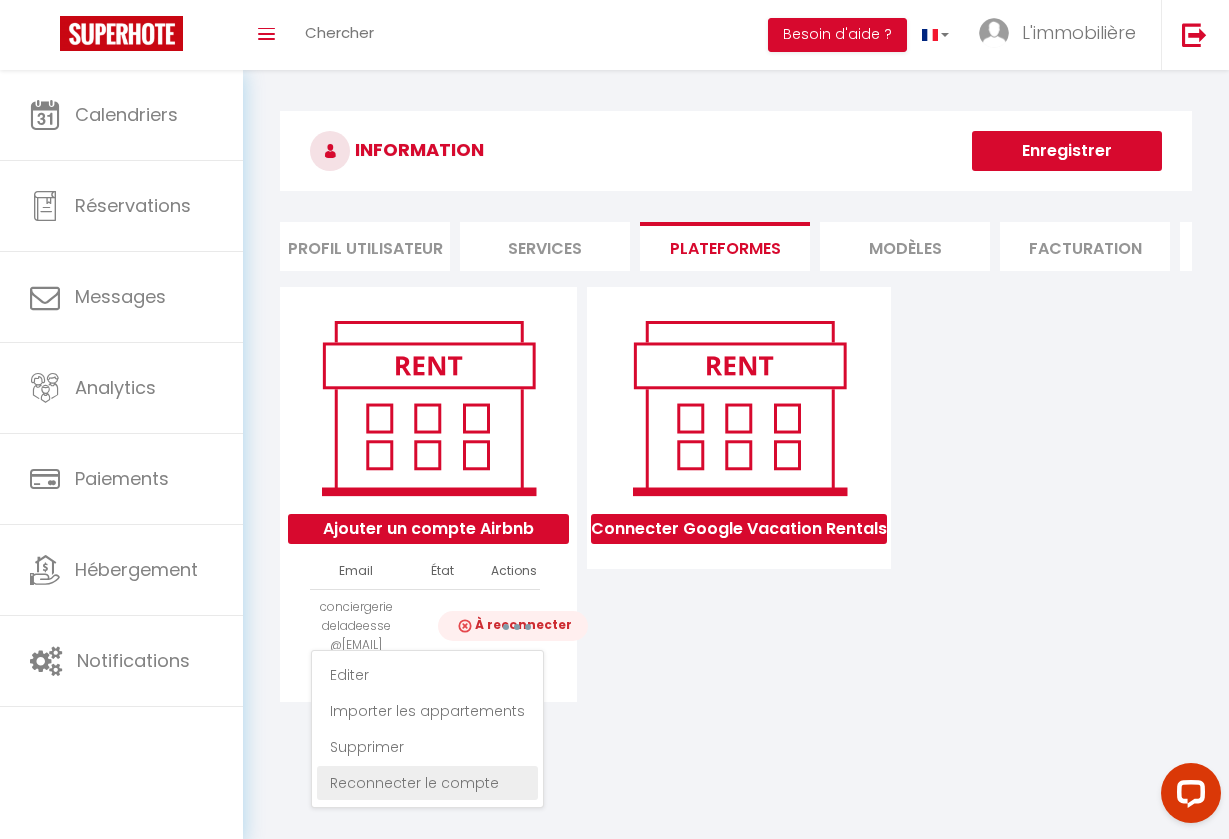 click on "Reconnecter le compte" at bounding box center (427, 783) 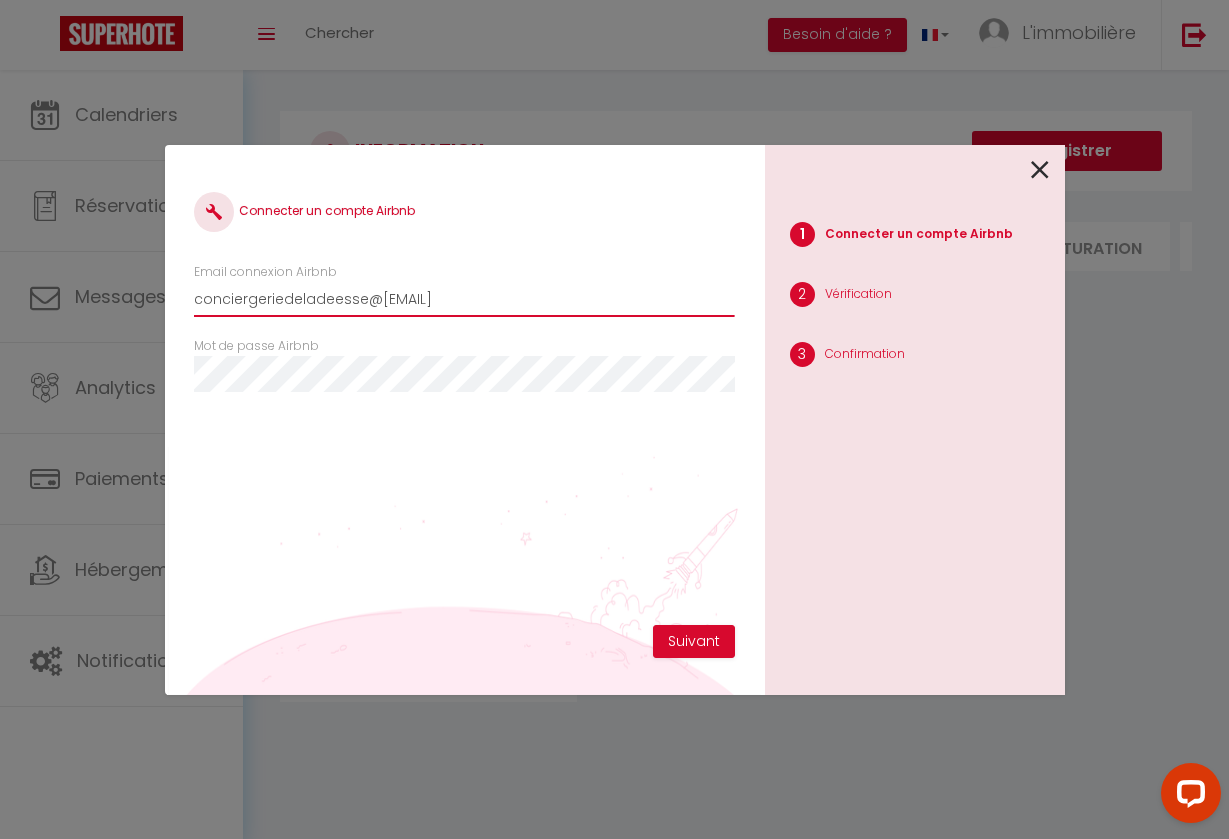 type on "conciergeriedeladeesse@[EMAIL]" 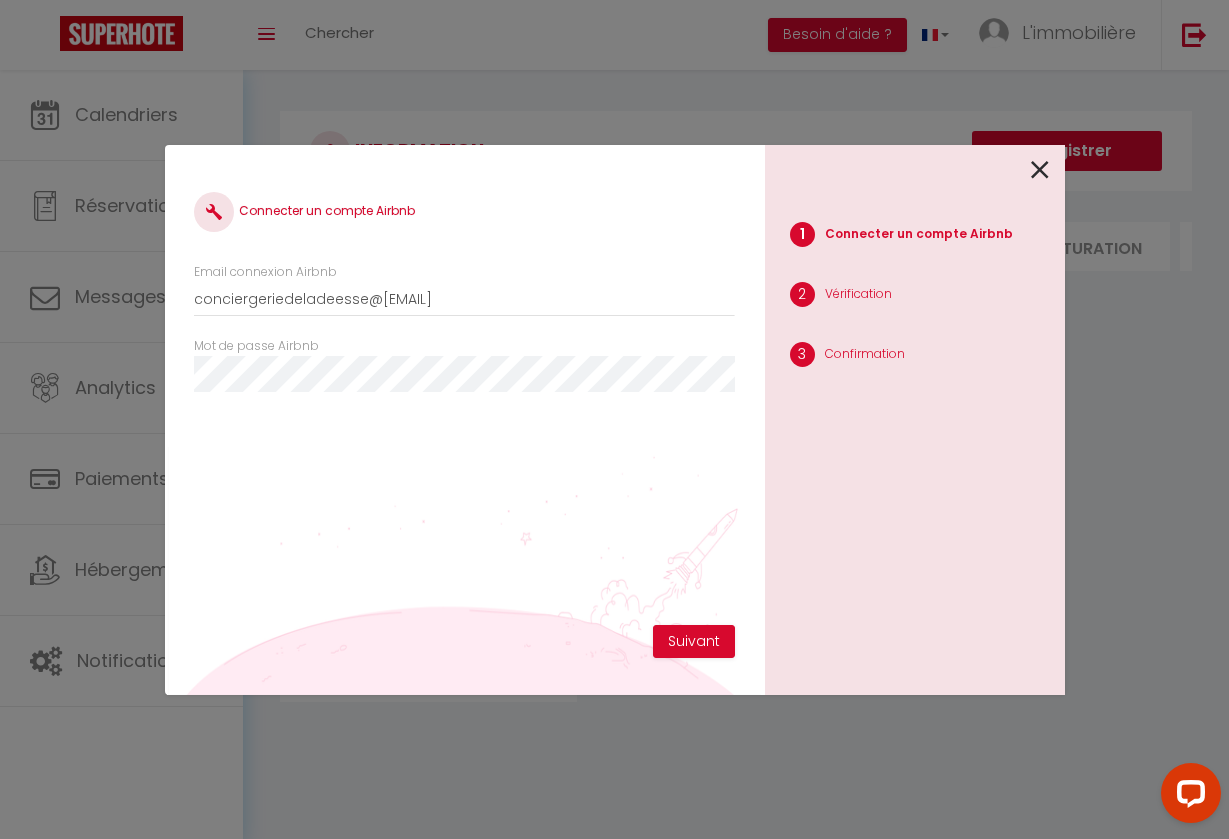 click on "Suivant" at bounding box center [694, 642] 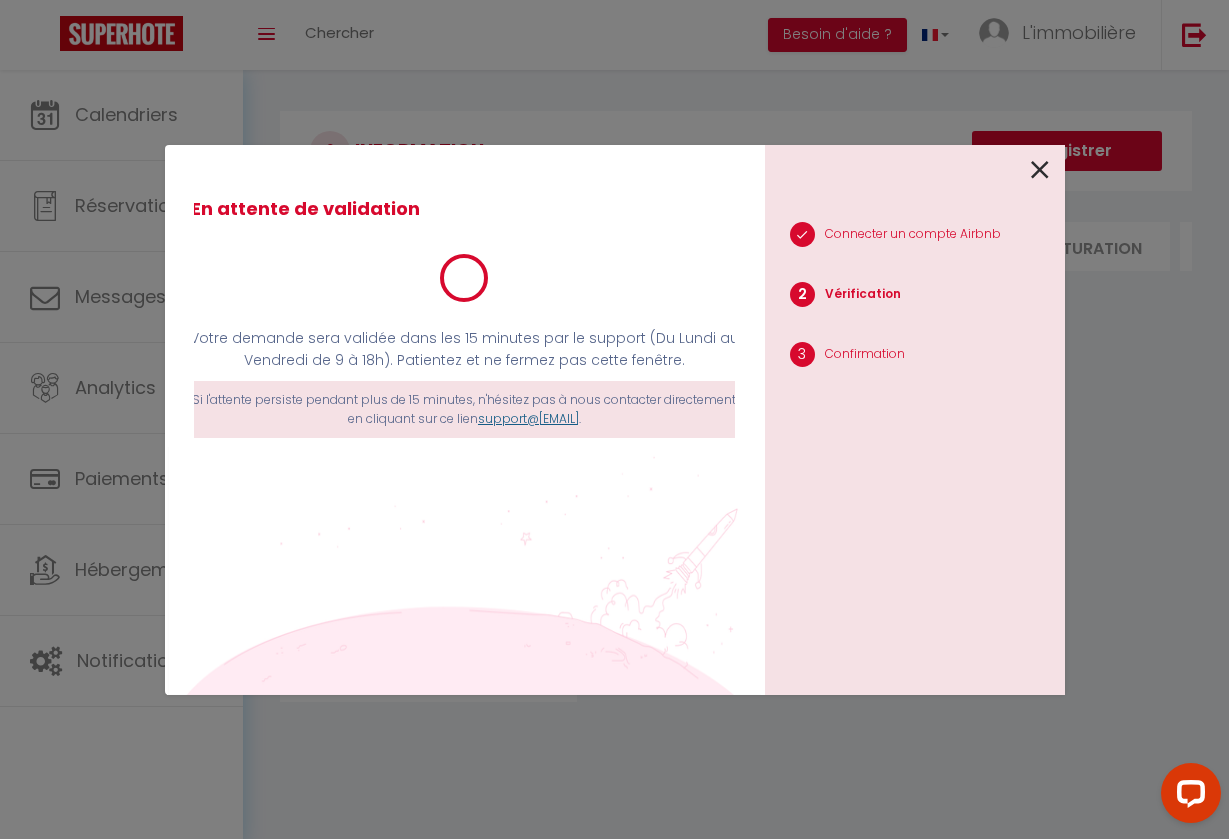 click on "support@[EMAIL]" at bounding box center (528, 418) 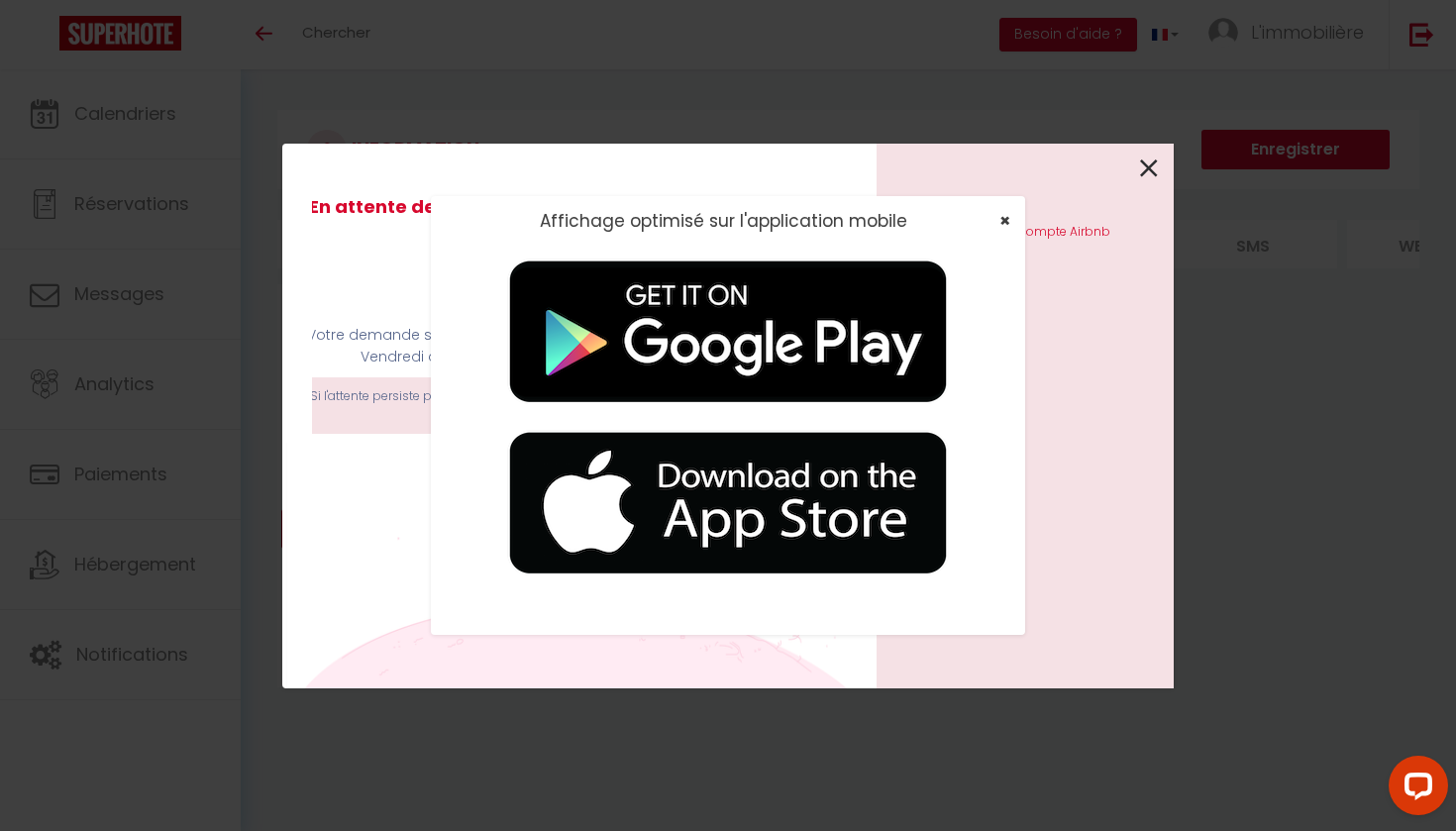 click on "×" at bounding box center [1004, 220] 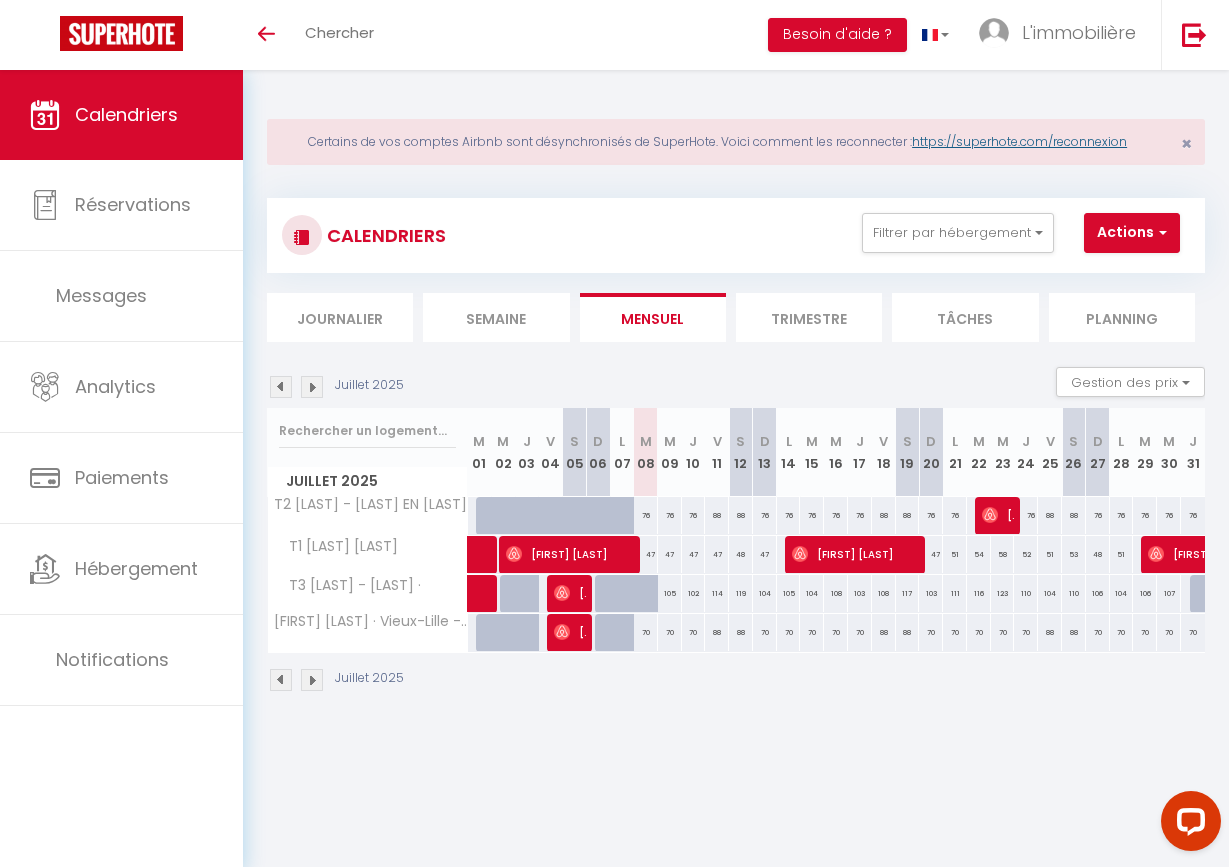 scroll, scrollTop: 0, scrollLeft: 0, axis: both 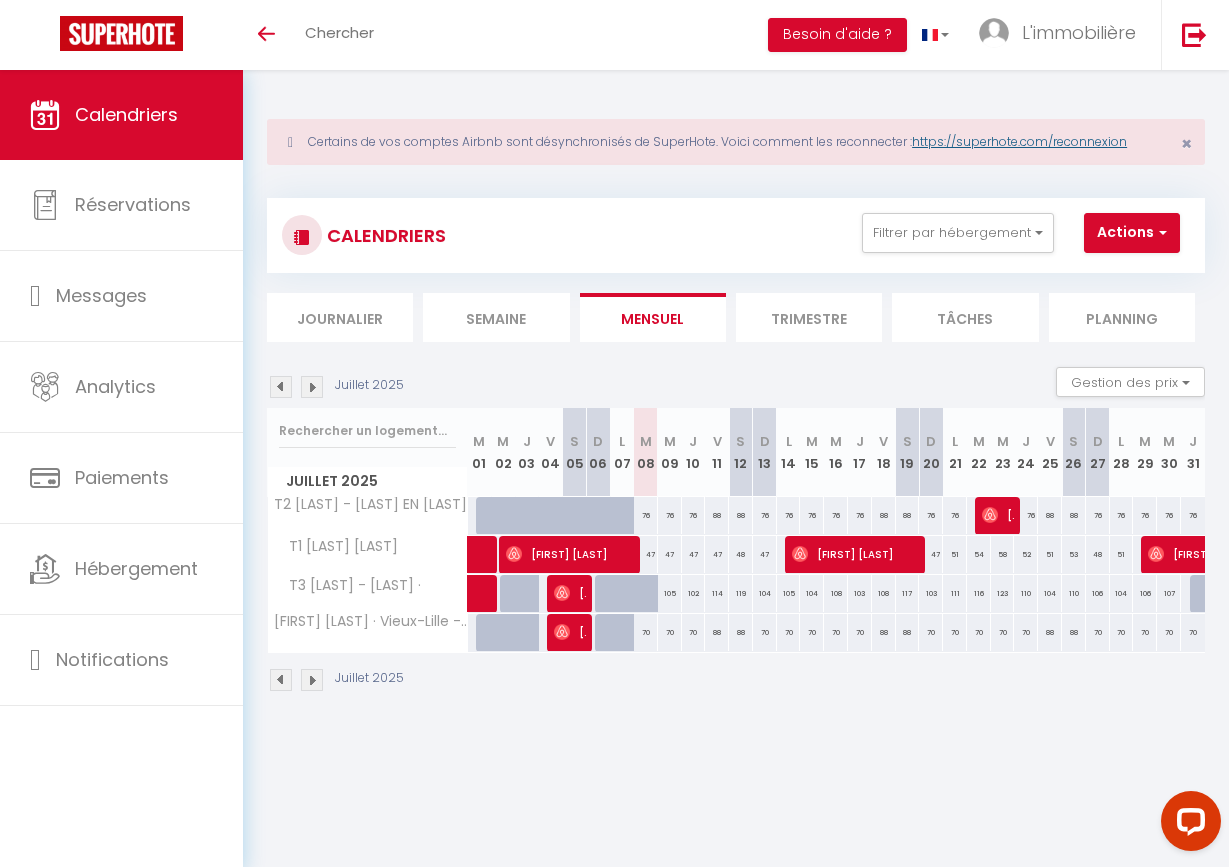 click on "https://superhote.com/reconnexion" at bounding box center [1019, 141] 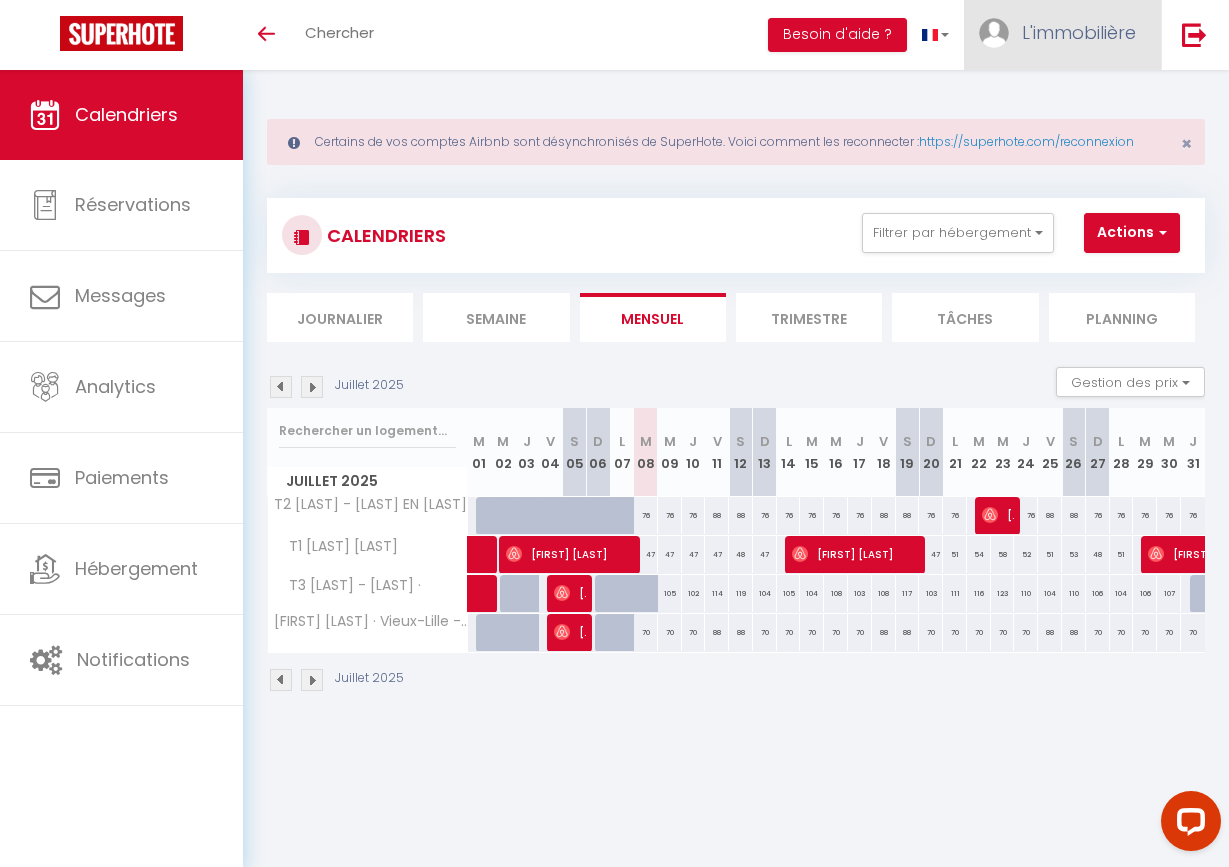 click on "L'immobilière" at bounding box center [1079, 32] 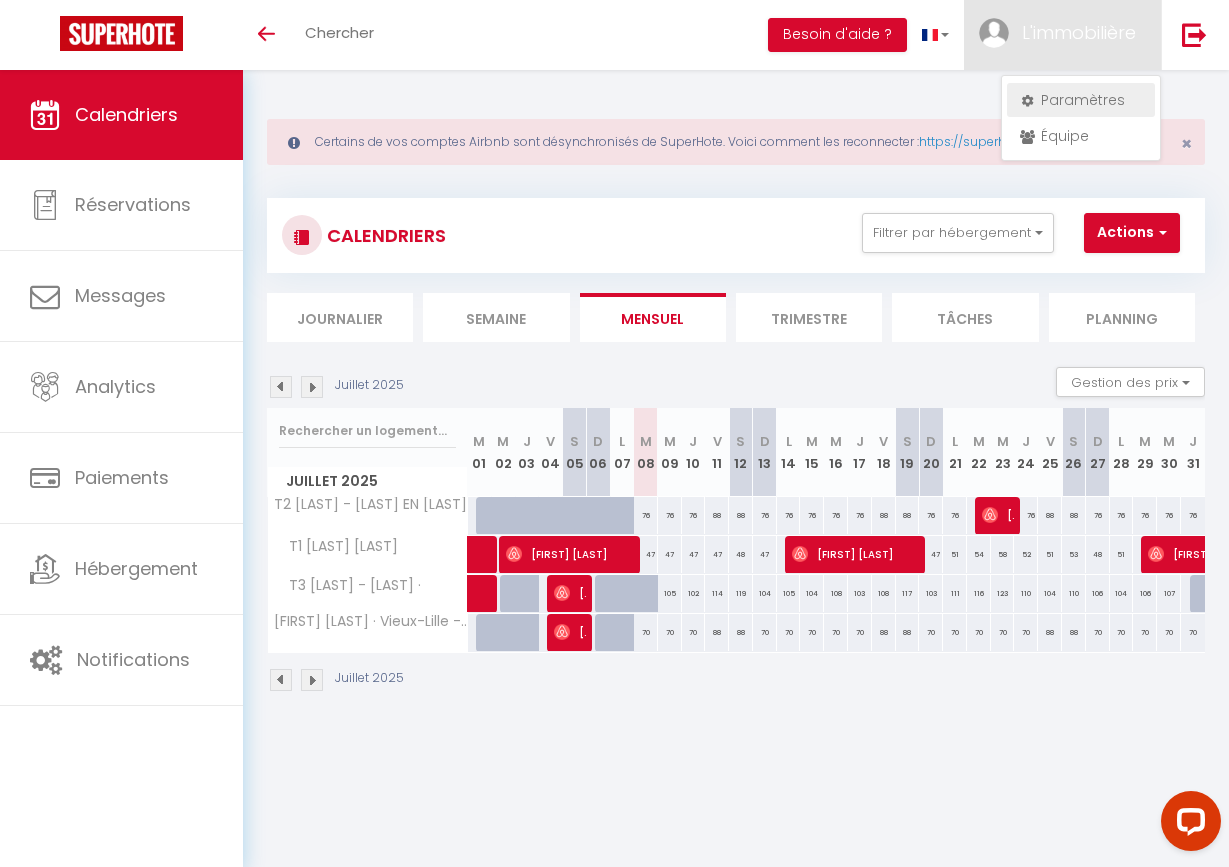 click on "Paramètres" at bounding box center [1081, 100] 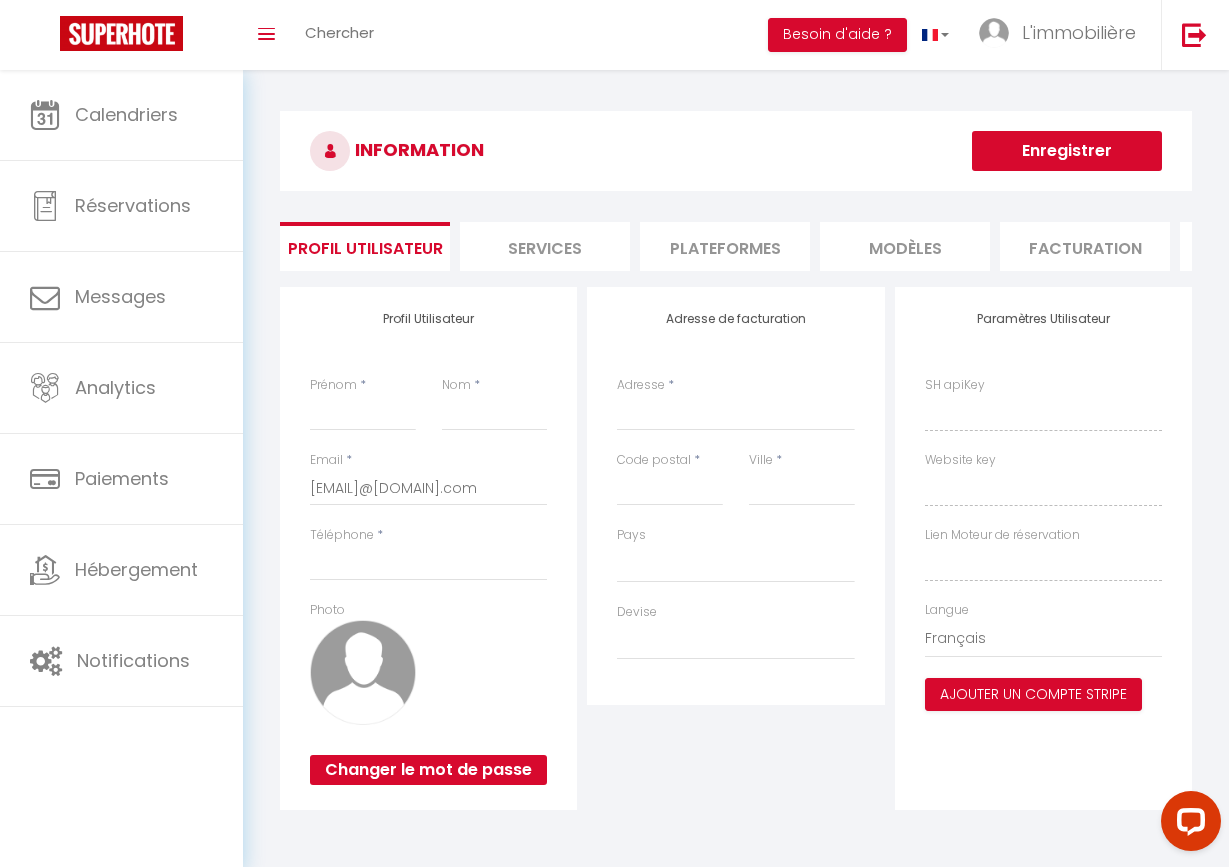 click on "Plateformes" at bounding box center [725, 246] 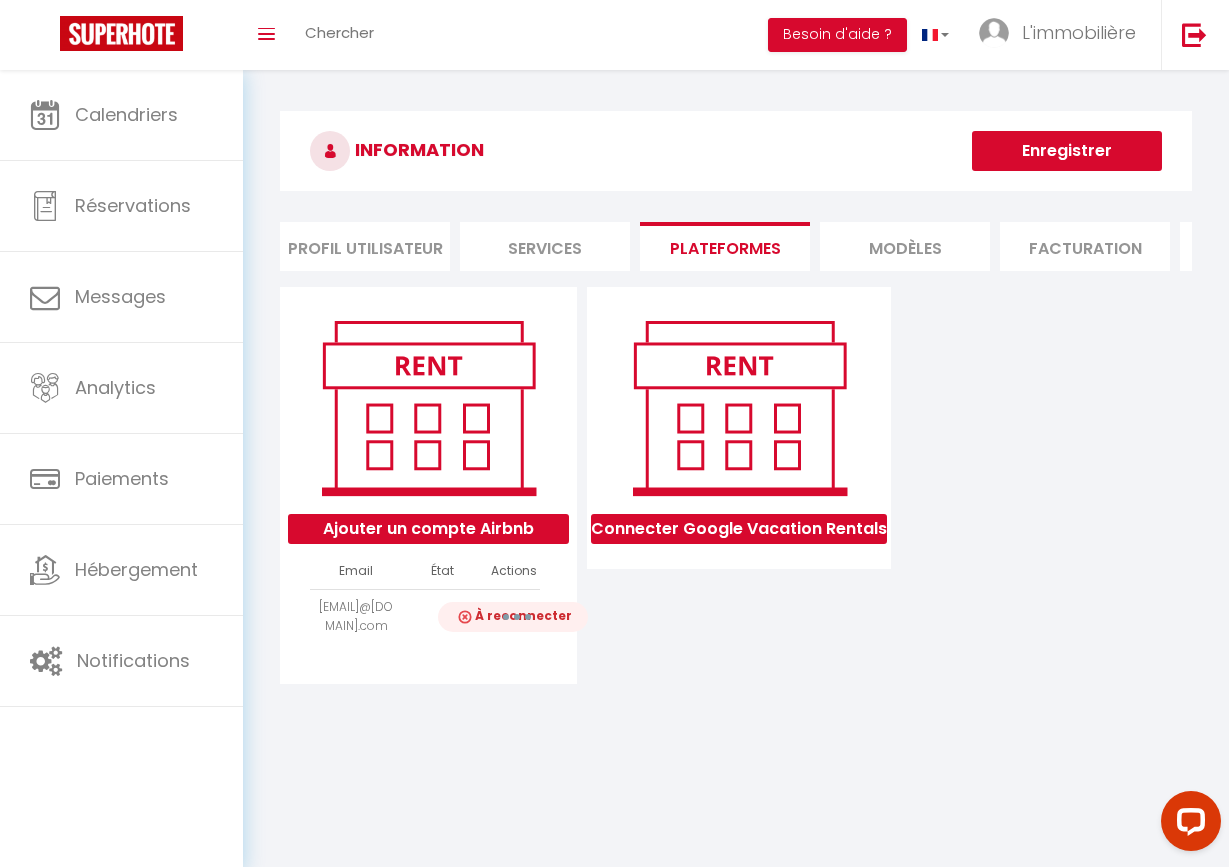 click at bounding box center [517, 617] 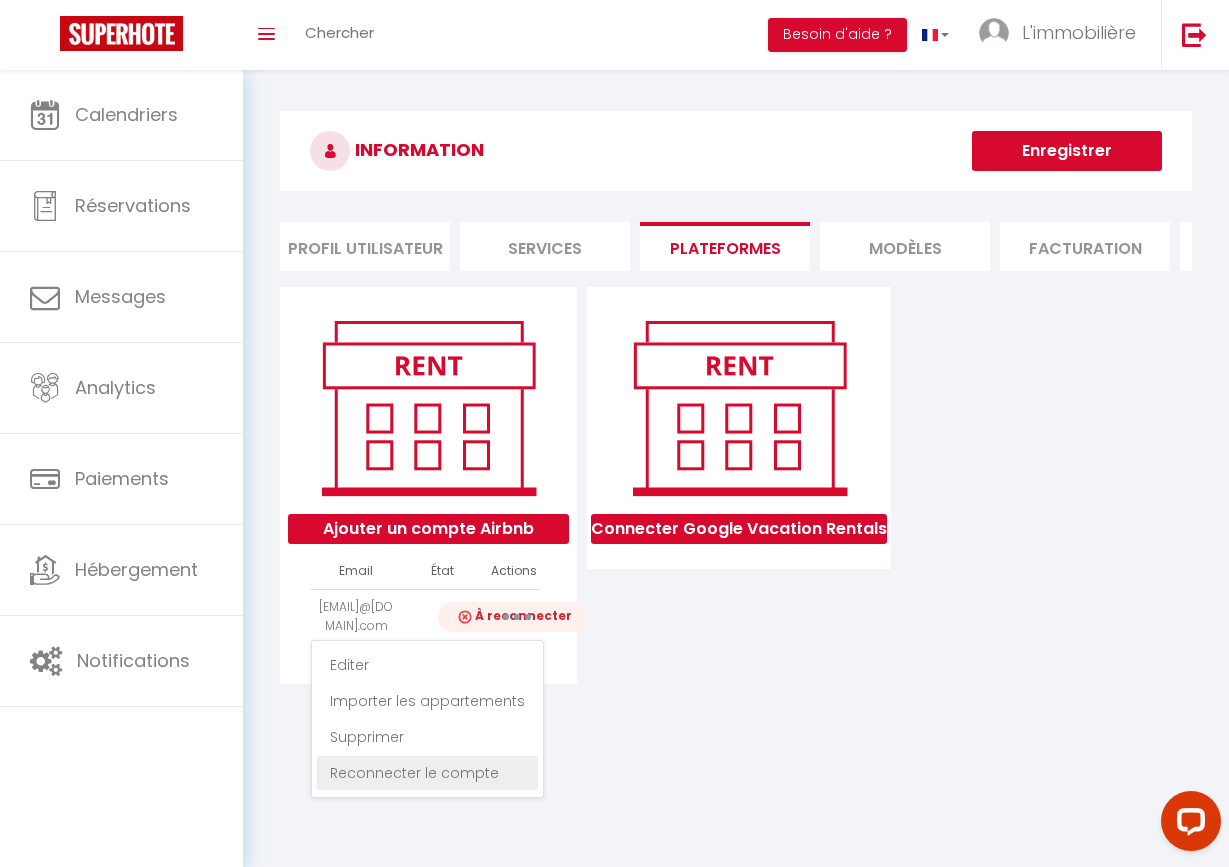click on "Reconnecter le compte" at bounding box center [427, 773] 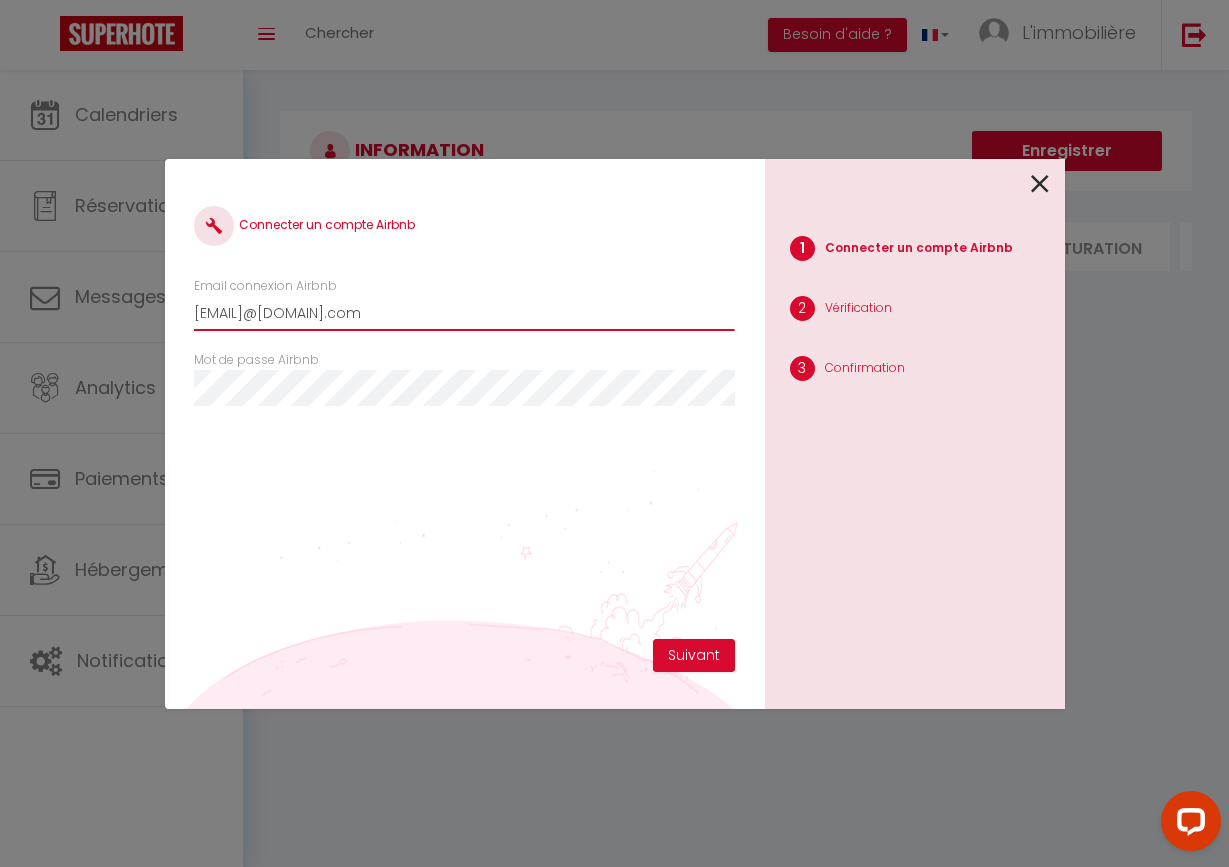 click on "conciergeriedeladeesse@[EMAIL]" at bounding box center [464, 313] 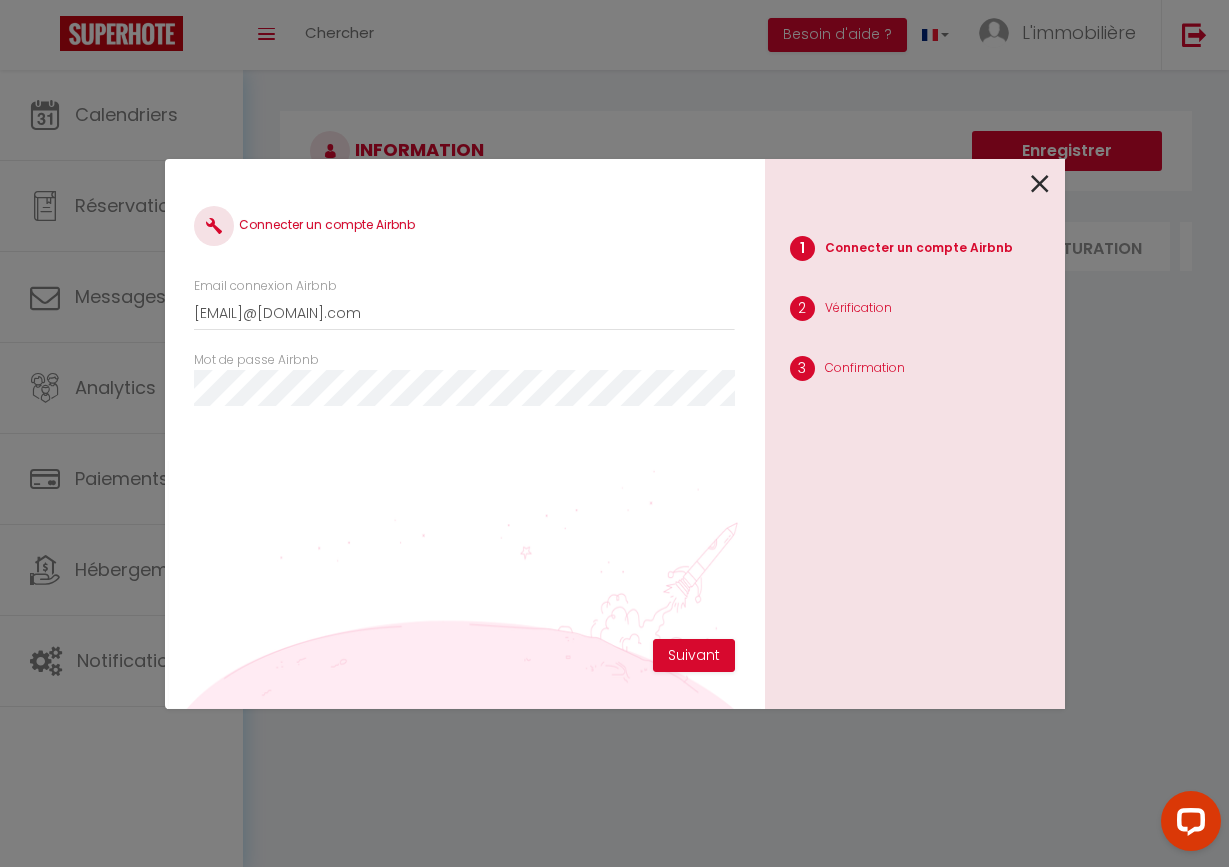 click on "Suivant" at bounding box center [694, 656] 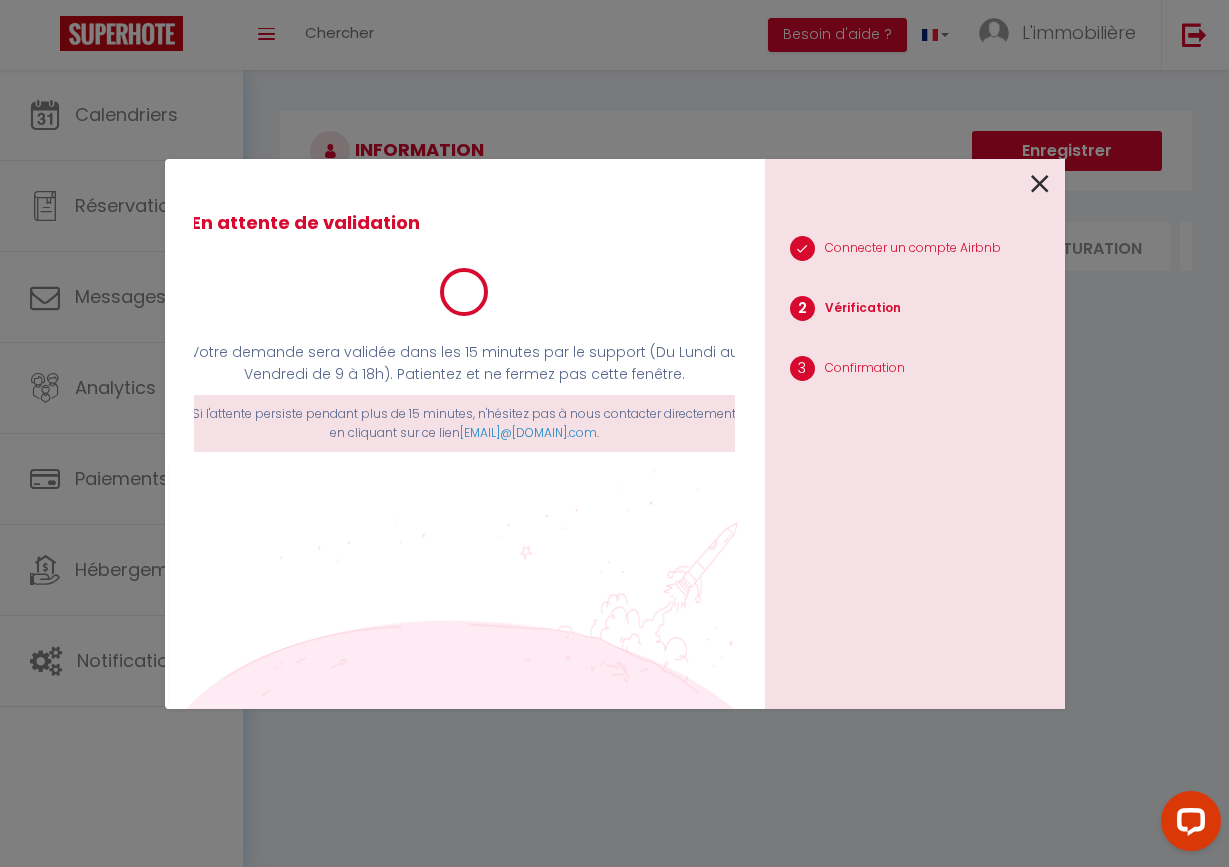 click on "En attente de validation
Votre demande sera validée dans les 15 minutes par le support (Du Lundi au Vendredi de 9 à 18h). Patientez et ne fermez pas cette fenêtre.   Si l'attente persiste pendant plus de 15 minutes, n'hésitez pas à nous contacter directement en cliquant sur ce lien  support@[EMAIL] .                1
Connecter un compte Airbnb
2
Vérification
3
Confirmation" at bounding box center [615, 433] 